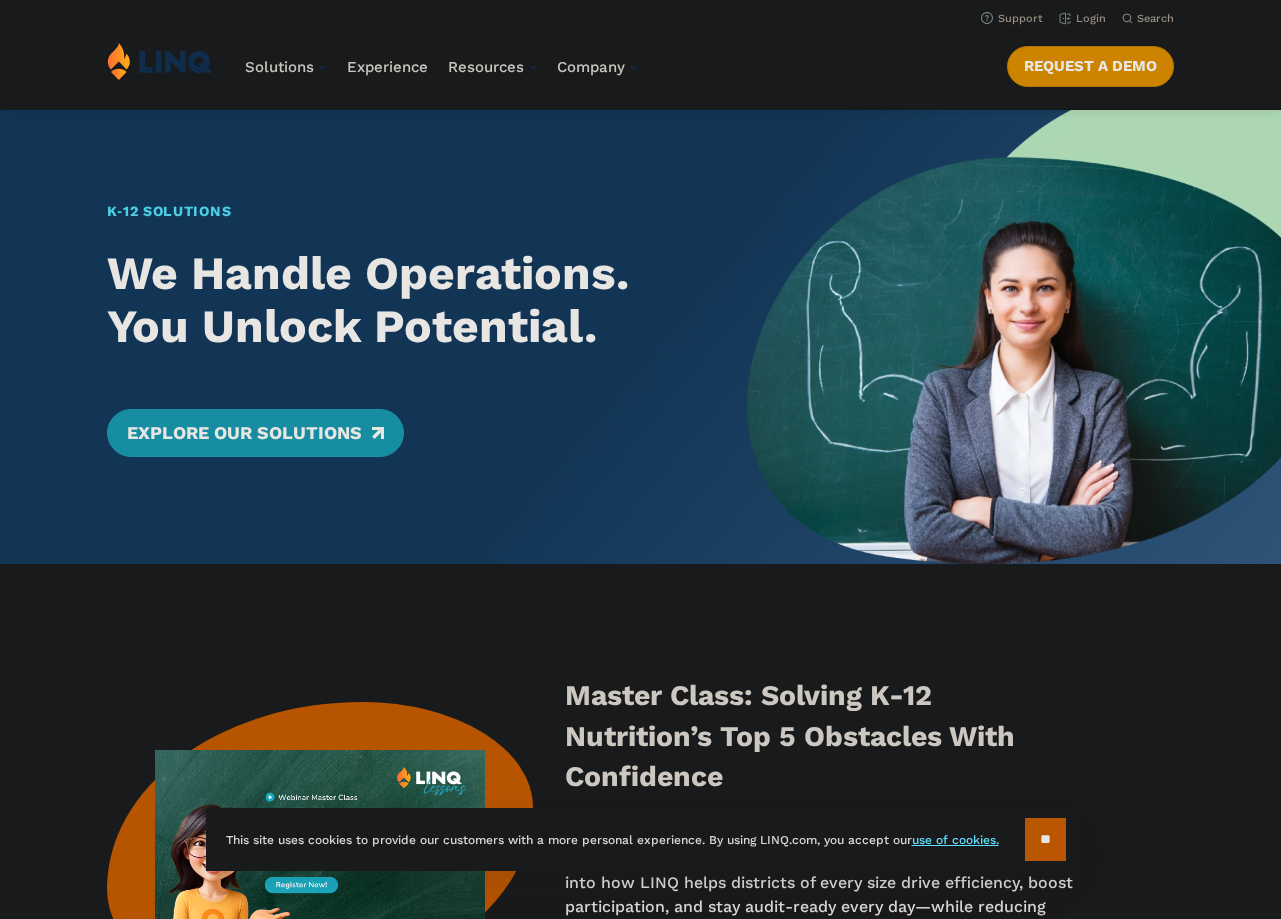 scroll, scrollTop: 0, scrollLeft: 0, axis: both 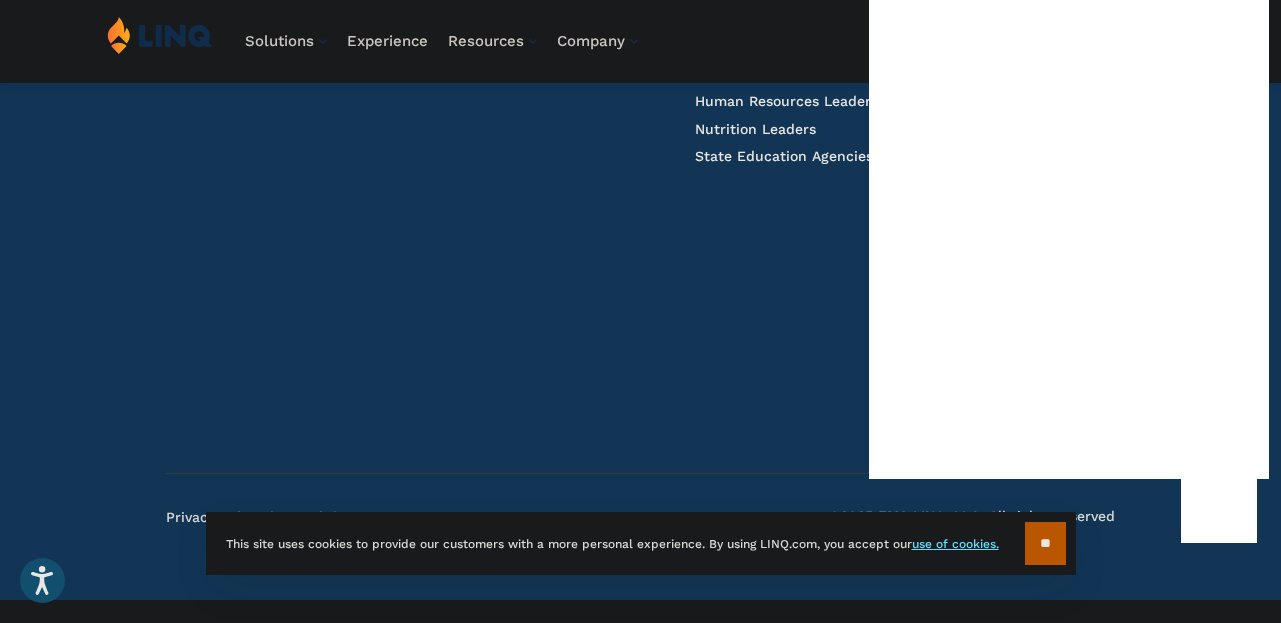 click on "2801 Via Fortuna
Suite 400
Austin, TX 78746
737.PIC.LINQ
Facebook
X
Instagram
LinkedIn
Email
LINQ Nutrition NEW  School Nutrition Suite
School Nutrition
State Nutrition
State S-EBT Programs
LINQ Forms & Workflows Overview
LINQ Payments Overview
LINQ ERP Finance & Accounting
HR & Payroll
Purchasing
Warehouse Management (WHS)
Reporting & Compliance
Solutions For... Superintendents
Technology Directors
Finance & Business Operations Leaders
Human Resources Leaders
Nutrition Leaders
State Education Agencies
Experience Overview
Resources Blog
Case Study
Guide
Infographic
Report
Toolkit
Video
Worksheet
Webinar
Company Why LINQ?
Careers
Events
News
Contact
Legal
Privacy Policy
Privacy Policy
Legal
Pay an Invoice" at bounding box center [640, 85] 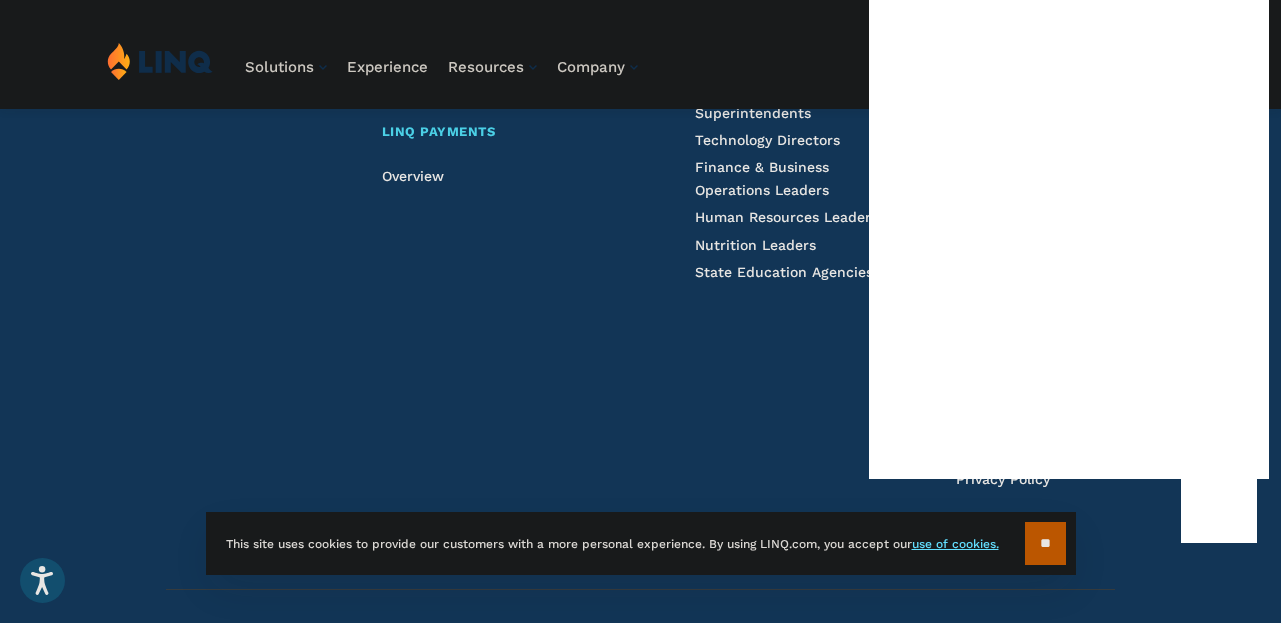scroll, scrollTop: 5102, scrollLeft: 0, axis: vertical 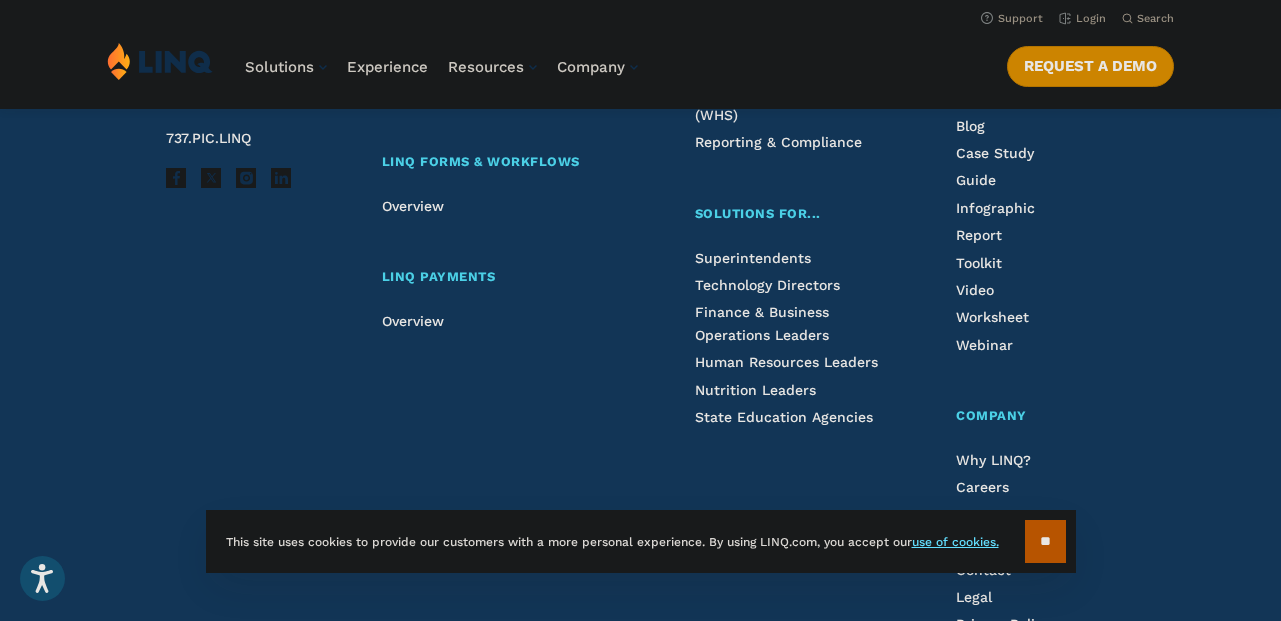 click on "**" at bounding box center (1045, 541) 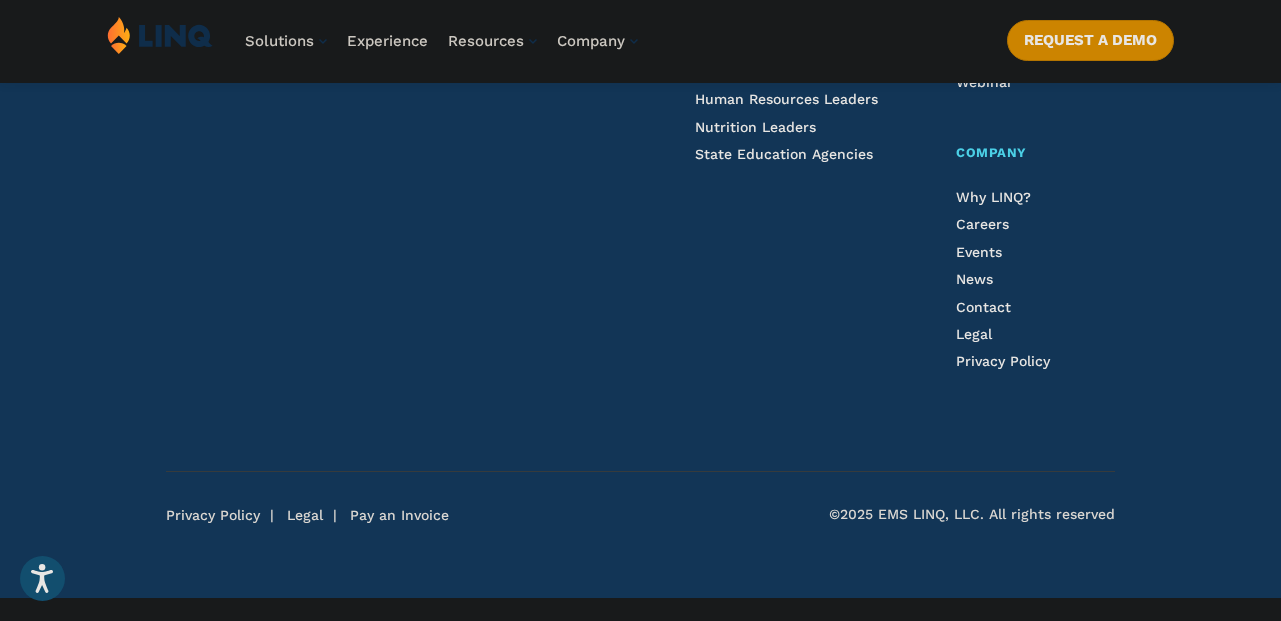scroll, scrollTop: 5404, scrollLeft: 0, axis: vertical 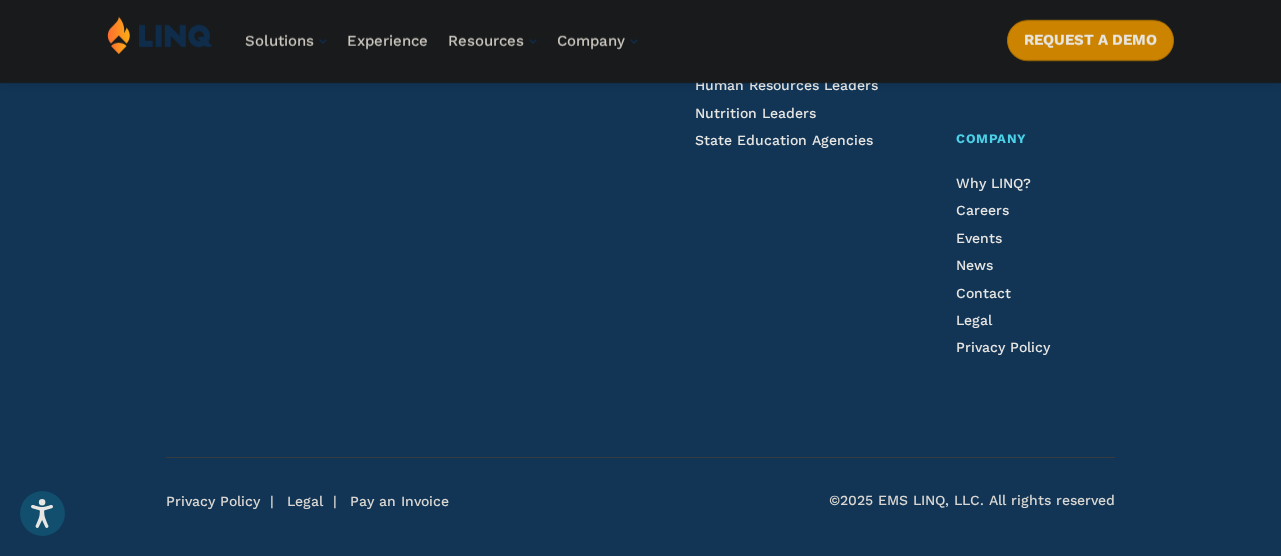 click on "[NUMBER] [STREET]
Suite [NUMBER]
[CITY], [STATE] [POSTAL_CODE]
[PHONE]
Facebook
X
Instagram
LinkedIn
Email
LINQ Nutrition NEW  School Nutrition Suite
School Nutrition
State Nutrition
State S-EBT Programs
LINQ Forms & Workflows Overview
LINQ Payments Overview
LINQ ERP Finance & Accounting
HR & Payroll
Purchasing
Warehouse Management (WHS)
Reporting & Compliance
Solutions For... Superintendents
Technology Directors
Finance & Business Operations Leaders
Human Resources Leaders
Nutrition Leaders
State Education Agencies
Experience Overview
Resources Blog
Case Study
Guide
Infographic
Report
Toolkit
Video
Worksheet
Webinar
Company Why LINQ?
Careers
Events
News
Contact
Legal
Privacy Policy
Privacy Policy
Legal
Pay an Invoice" at bounding box center (640, 69) 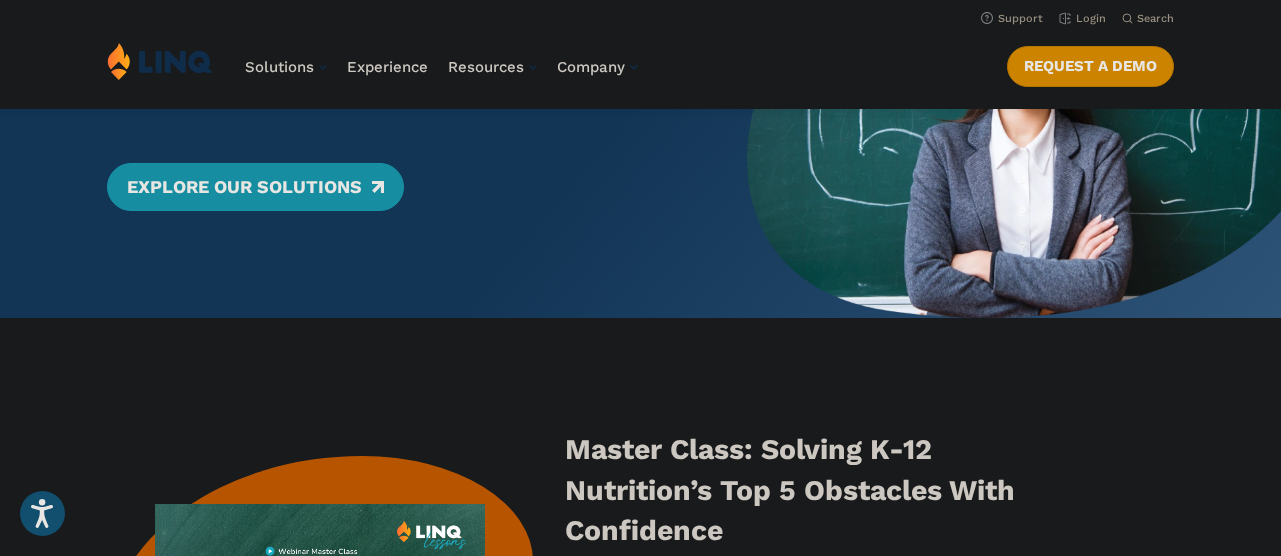 scroll, scrollTop: 0, scrollLeft: 0, axis: both 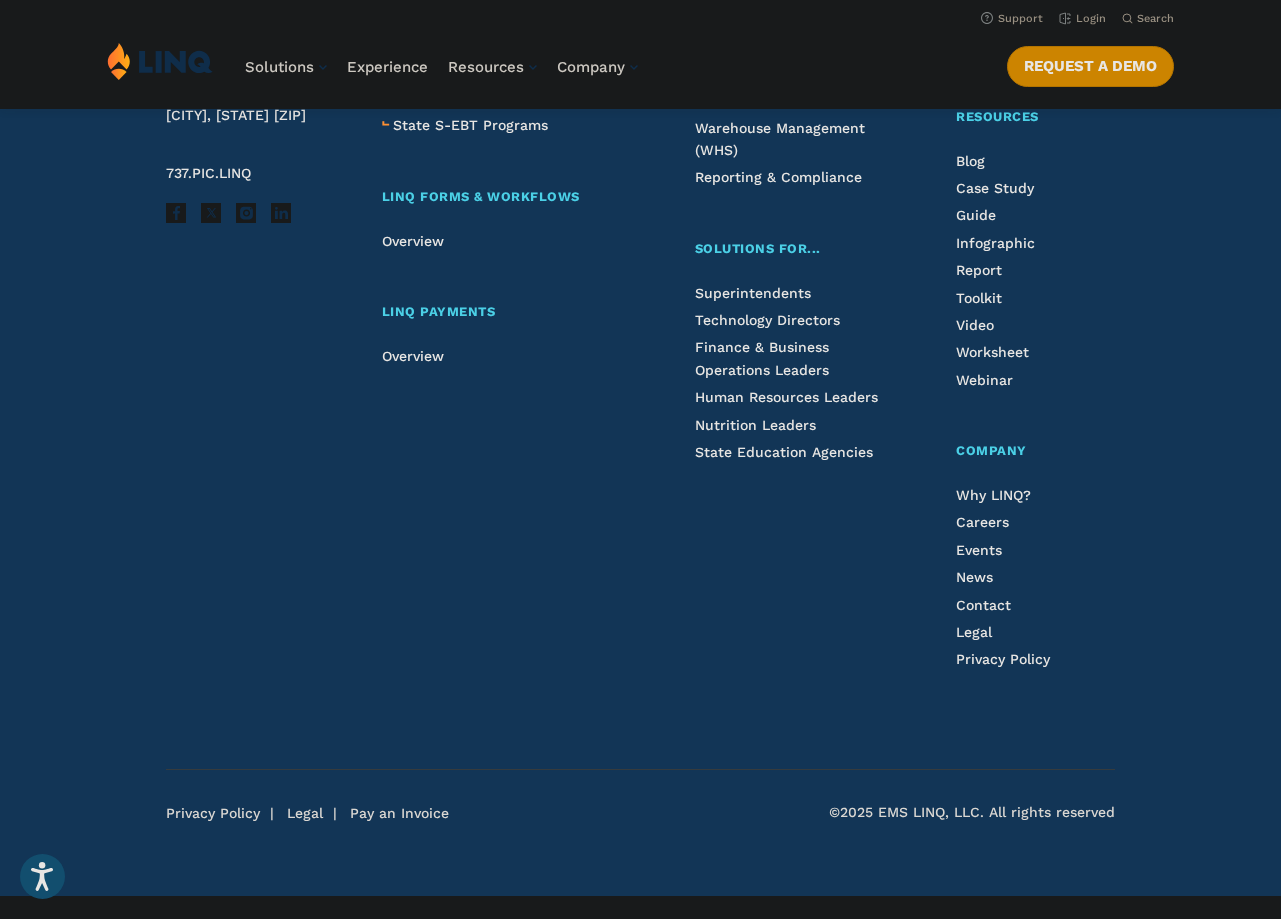 click on "LINQ Nutrition NEW  School Nutrition Suite
School Nutrition
State Nutrition
State S-EBT Programs
LINQ Forms & Workflows Overview
LINQ Payments Overview" at bounding box center [503, 356] 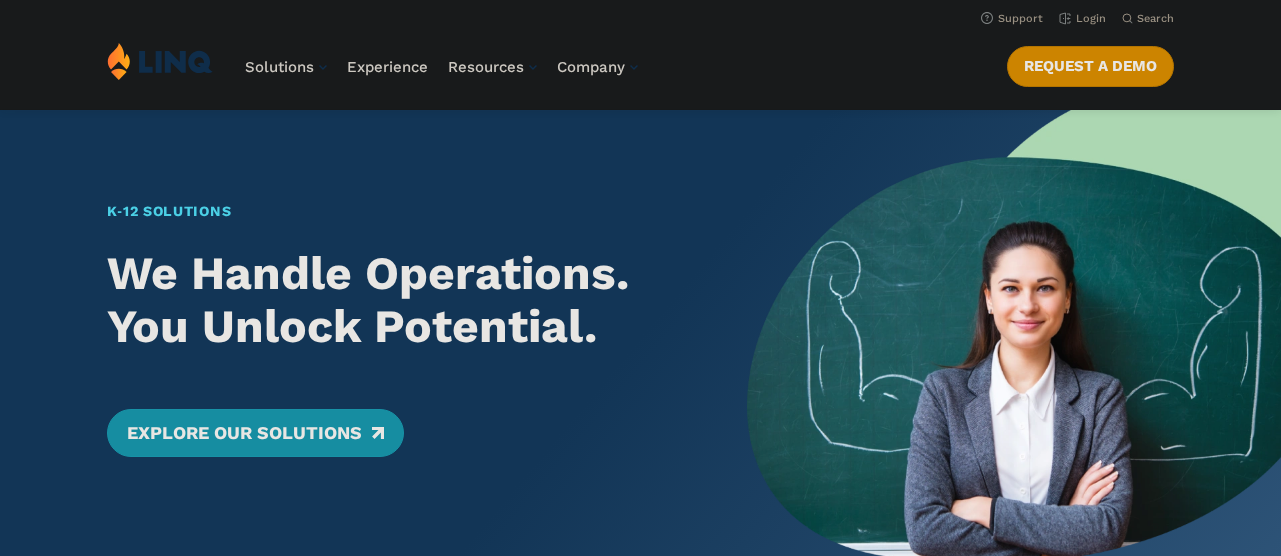 scroll, scrollTop: 5055, scrollLeft: 0, axis: vertical 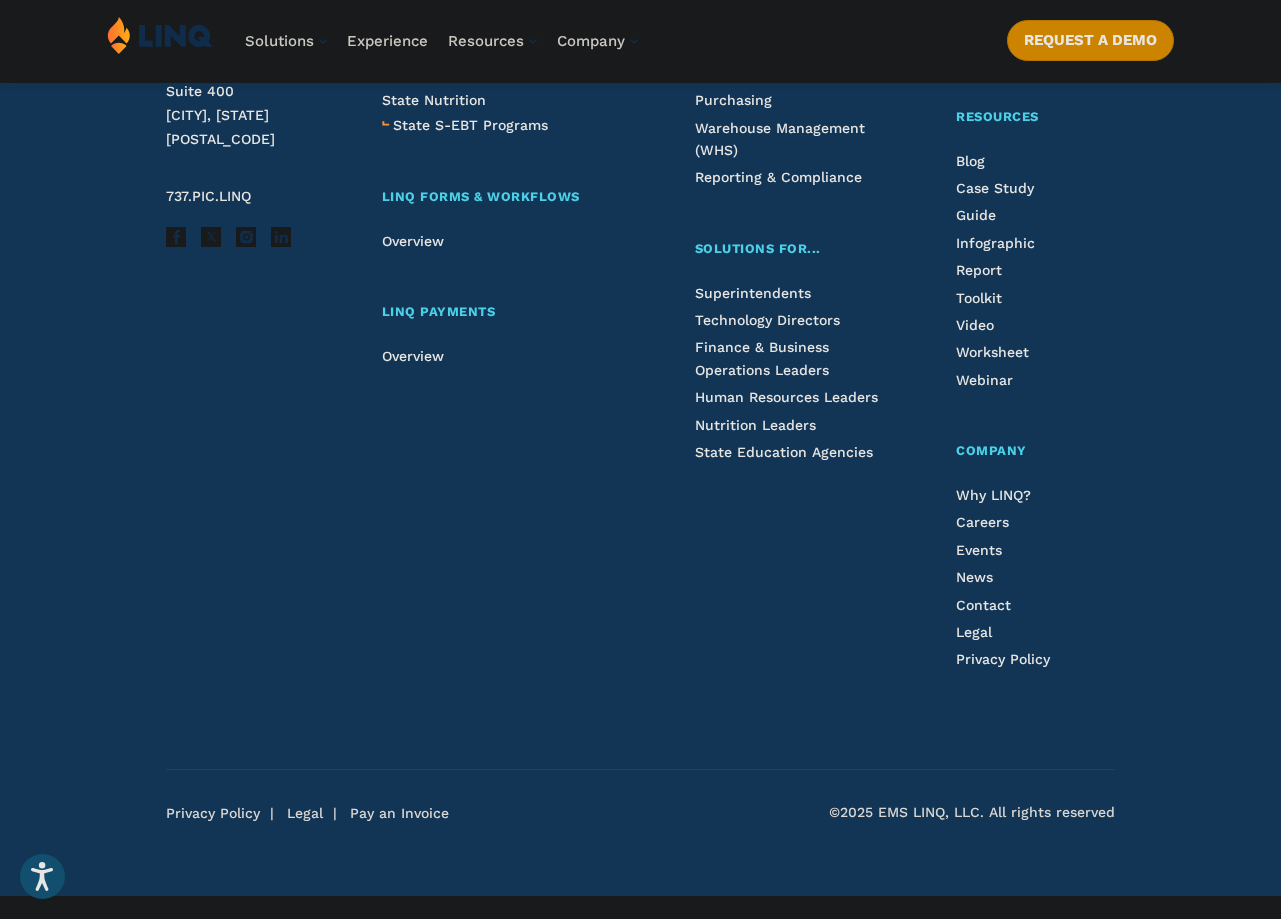 click on "[NUMBER] [STREET]
[SUITE]
[CITY], [STATE] [POSTAL_CODE]
[PHONE]
Facebook
X
Instagram
LinkedIn
Email
LINQ Nutrition NEW  School Nutrition Suite
School Nutrition
State Nutrition
State S-EBT Programs
LINQ Forms & Workflows Overview
LINQ Payments Overview
LINQ ERP Finance & Accounting
HR & Payroll
Purchasing
Warehouse Management (WHS)
Reporting & Compliance
Solutions For... Superintendents
Technology Directors
Finance & Business Operations Leaders
Human Resources Leaders
Nutrition Leaders
State Education Agencies
Experience Overview
Resources Blog
Case Study
Guide
Infographic
Report
Toolkit
Video
Worksheet
Webinar
Company Why LINQ?
Careers
Events
News
Contact
Legal
Privacy Policy
Privacy Policy
Legal
Pay an Invoice" at bounding box center [640, 381] 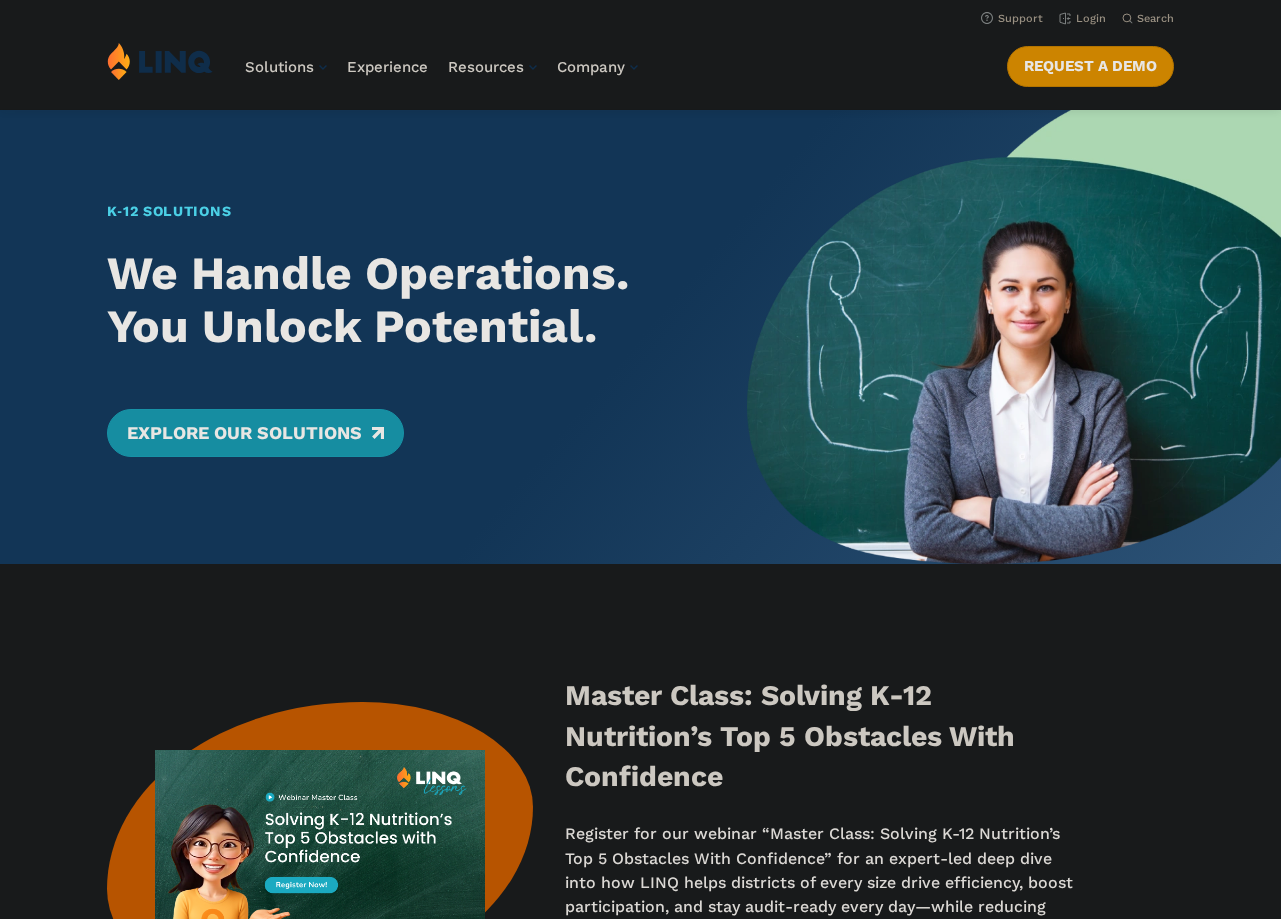 scroll, scrollTop: 0, scrollLeft: 0, axis: both 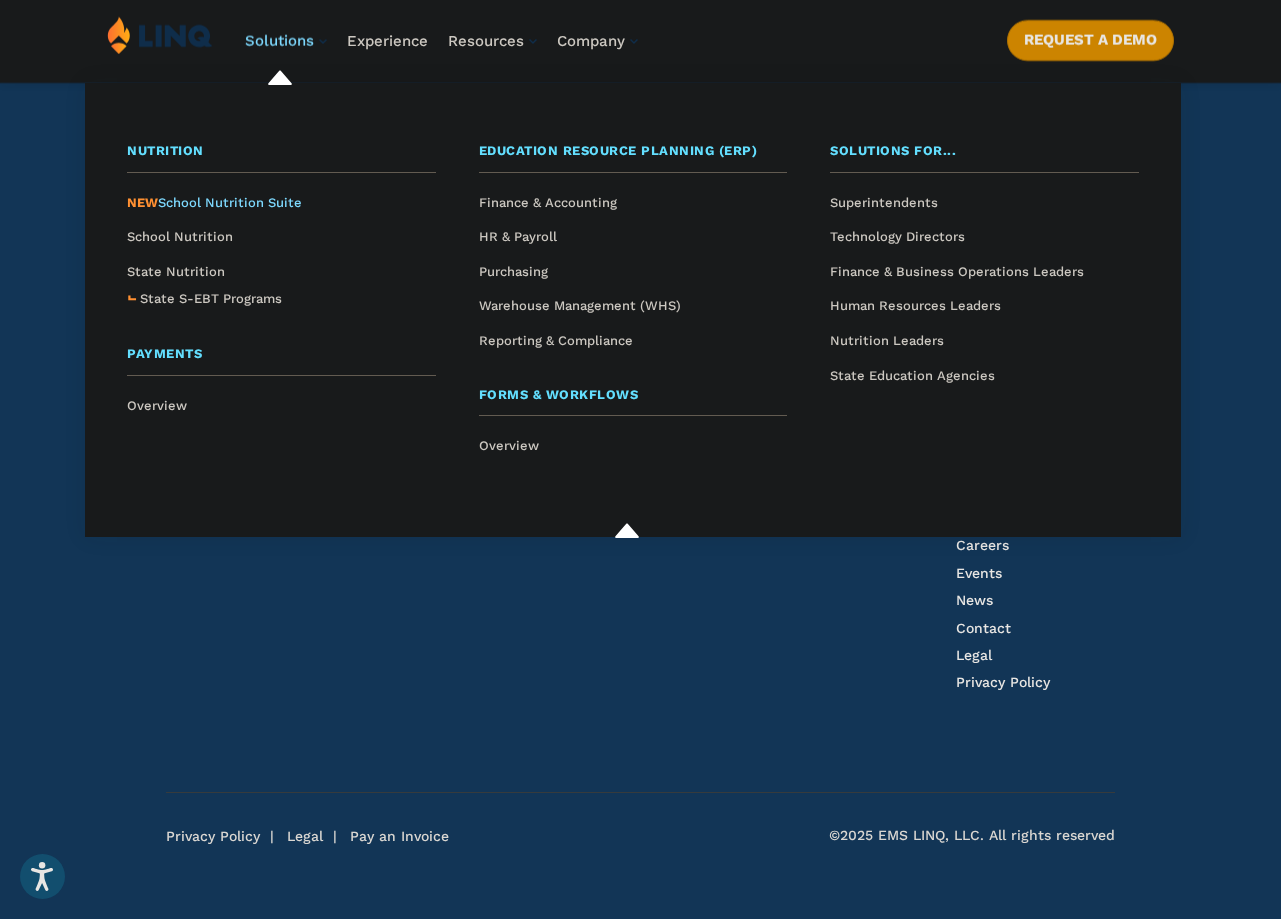 click on "NEW  School Nutrition Suite" at bounding box center [214, 202] 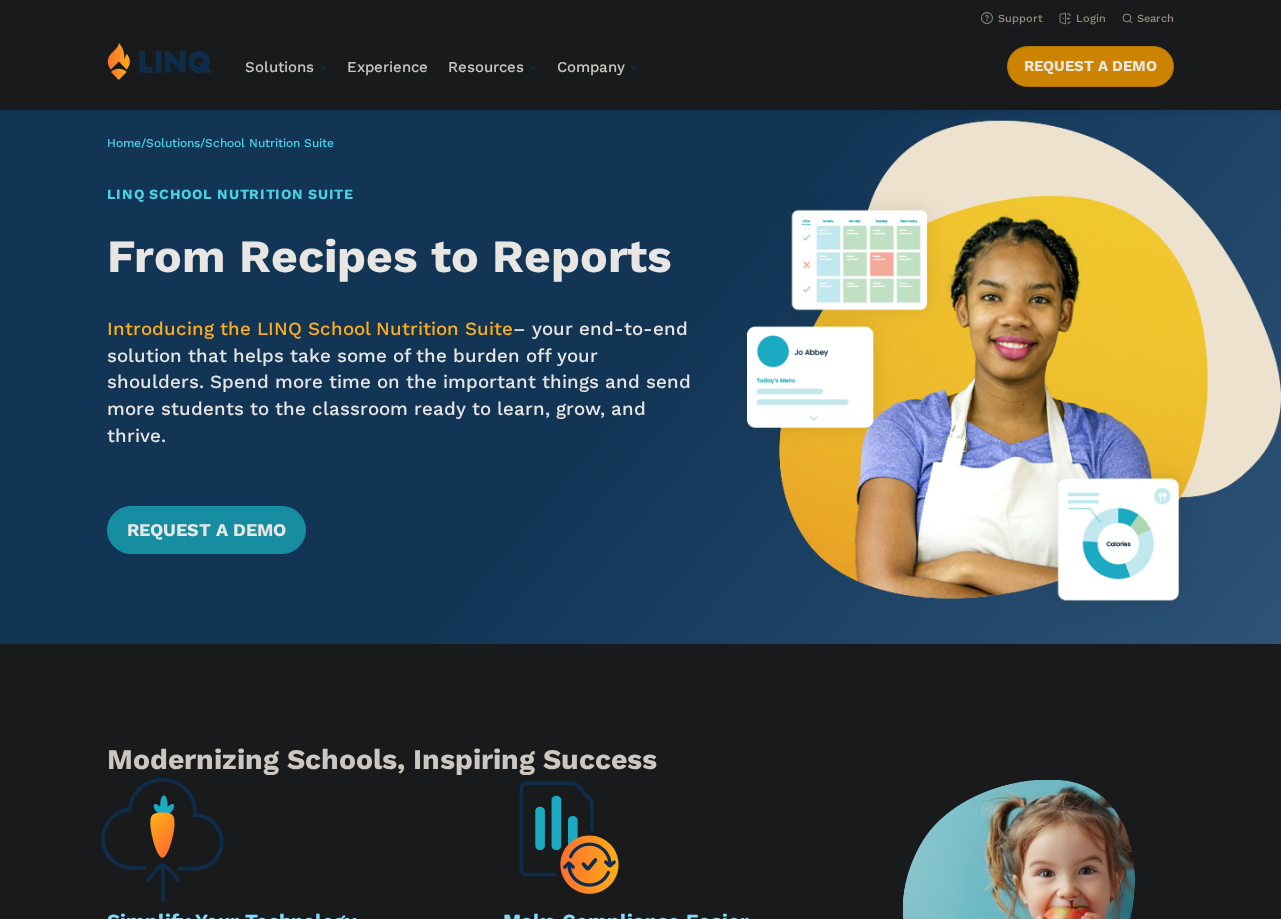 scroll, scrollTop: 0, scrollLeft: 0, axis: both 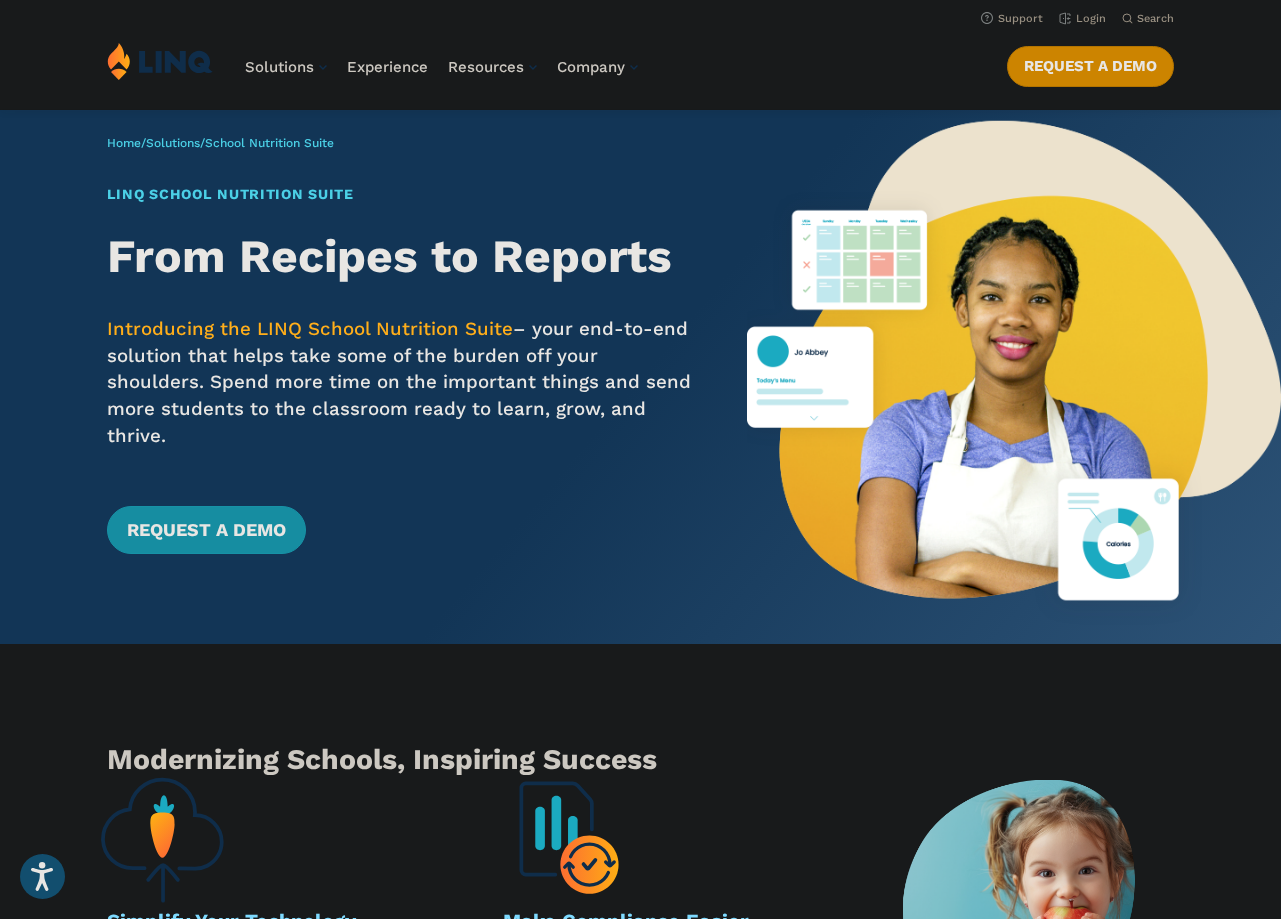click at bounding box center [1014, 377] 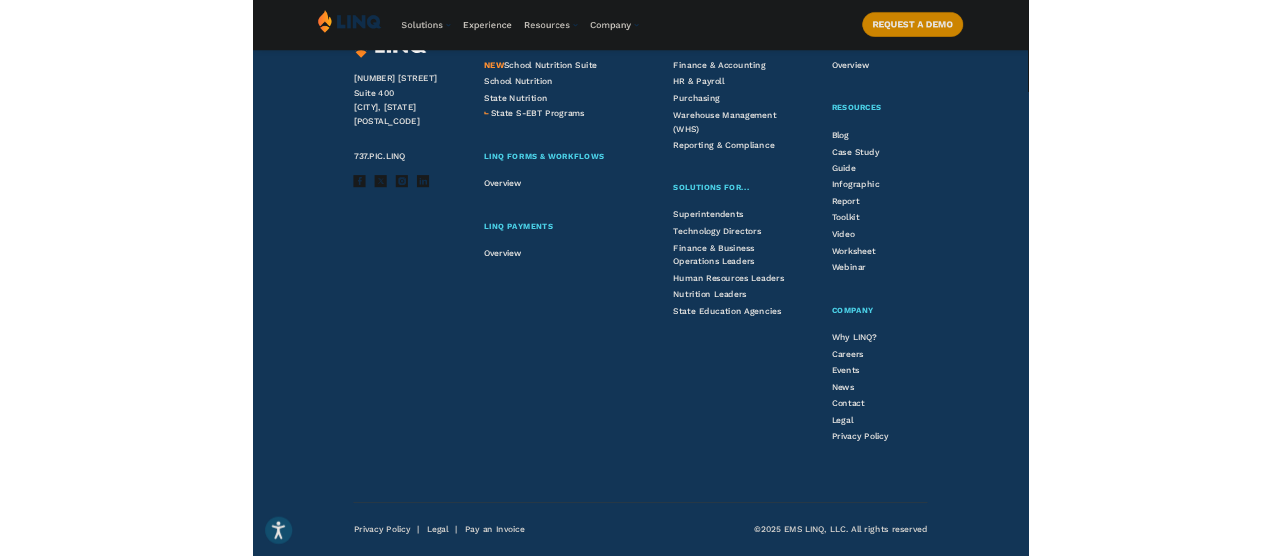 scroll, scrollTop: 2410, scrollLeft: 0, axis: vertical 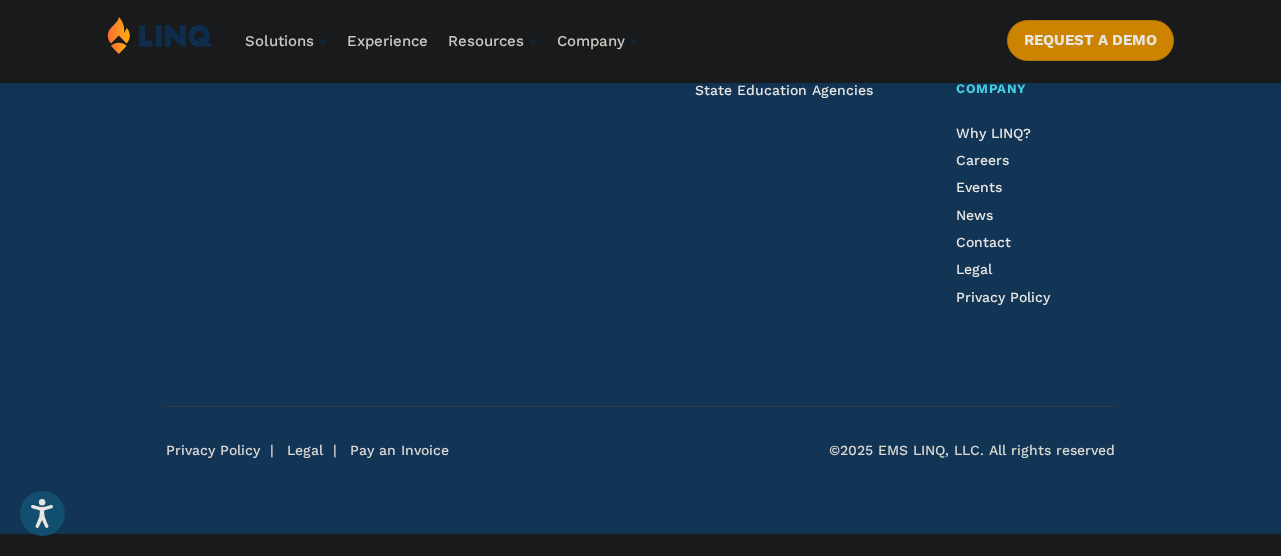 click on "2801 Via Fortuna
Suite 400
Austin, TX 78746
737.PIC.LINQ
Facebook
X
Instagram
LinkedIn
Email
LINQ Nutrition NEW  School Nutrition Suite
School Nutrition
State Nutrition
State S-EBT Programs
LINQ Forms & Workflows Overview
LINQ Payments Overview
LINQ ERP Finance & Accounting
HR & Payroll
Purchasing
Warehouse Management (WHS)
Reporting & Compliance
Solutions For... Superintendents
Technology Directors
Finance & Business Operations Leaders
Human Resources Leaders
Nutrition Leaders
State Education Agencies
Experience Overview
Resources Blog
Case Study
Guide
Infographic
Report
Toolkit
Video
Worksheet
Webinar
Company Why LINQ?
Careers
Events
News
Contact
Legal
Privacy Policy
Privacy Policy
Legal
Pay an Invoice" at bounding box center (640, 18) 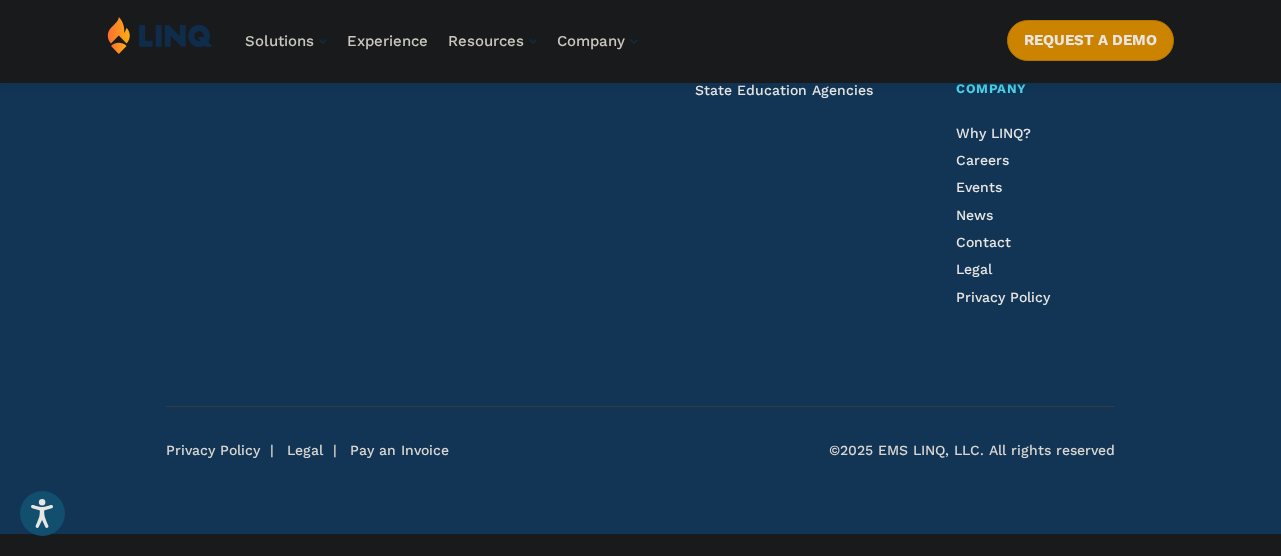click on "2801 Via Fortuna
Suite 400
Austin, TX 78746
737.PIC.LINQ
Facebook
X
Instagram
LinkedIn
Email
LINQ Nutrition NEW  School Nutrition Suite
School Nutrition
State Nutrition
State S-EBT Programs
LINQ Forms & Workflows Overview
LINQ Payments Overview
LINQ ERP Finance & Accounting
HR & Payroll
Purchasing
Warehouse Management (WHS)
Reporting & Compliance
Solutions For... Superintendents
Technology Directors
Finance & Business Operations Leaders
Human Resources Leaders
Nutrition Leaders
State Education Agencies
Experience Overview
Resources Blog
Case Study
Guide
Infographic
Report
Toolkit
Video
Worksheet
Webinar
Company Why LINQ?
Careers
Events
News
Contact
Legal
Privacy Policy
Privacy Policy
Legal
Pay an Invoice" at bounding box center [640, 18] 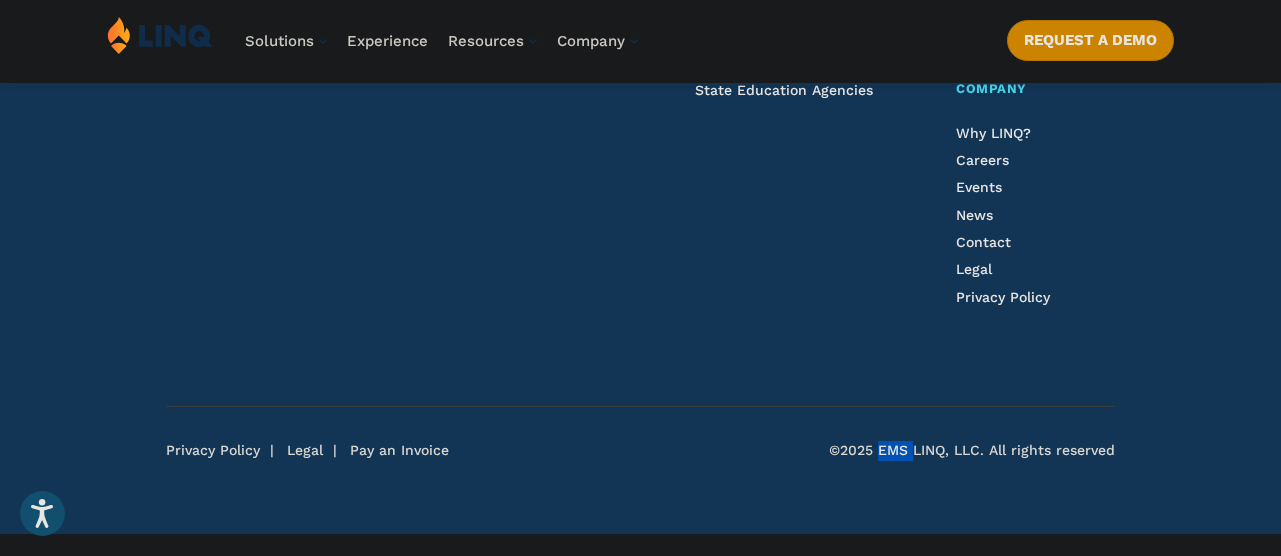 click on "2801 Via Fortuna
Suite 400
Austin, TX 78746
737.PIC.LINQ
Facebook
X
Instagram
LinkedIn
Email
LINQ Nutrition NEW  School Nutrition Suite
School Nutrition
State Nutrition
State S-EBT Programs
LINQ Forms & Workflows Overview
LINQ Payments Overview
LINQ ERP Finance & Accounting
HR & Payroll
Purchasing
Warehouse Management (WHS)
Reporting & Compliance
Solutions For... Superintendents
Technology Directors
Finance & Business Operations Leaders
Human Resources Leaders
Nutrition Leaders
State Education Agencies
Experience Overview
Resources Blog
Case Study
Guide
Infographic
Report
Toolkit
Video
Worksheet
Webinar
Company Why LINQ?
Careers
Events
News
Contact
Legal
Privacy Policy
Privacy Policy
Legal
Pay an Invoice" at bounding box center (640, 18) 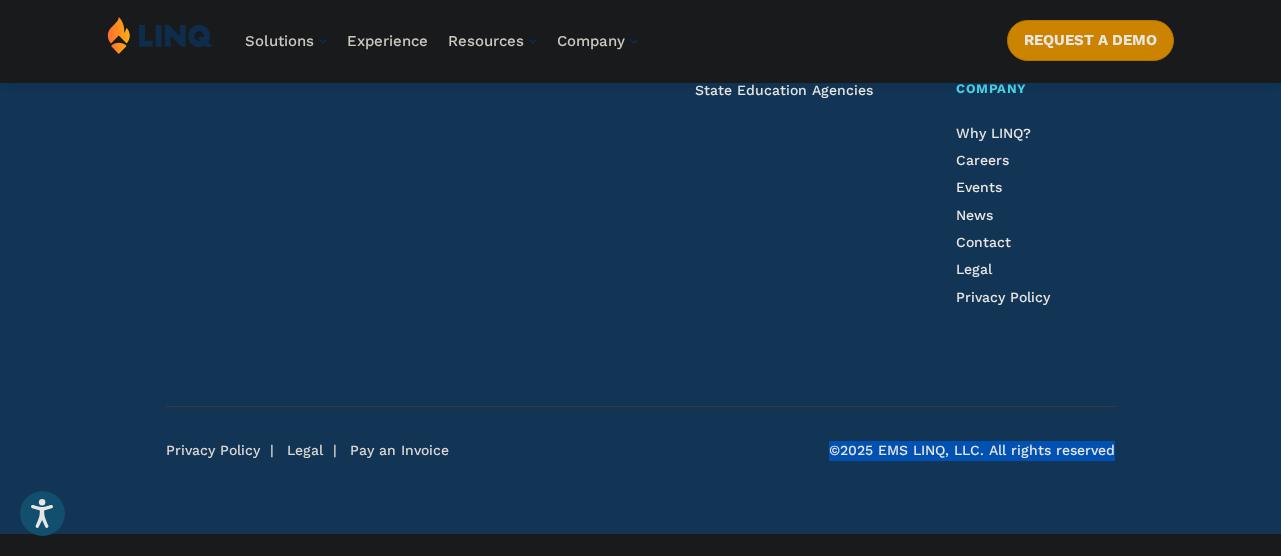 click on "2801 Via Fortuna
Suite 400
Austin, TX 78746
737.PIC.LINQ
Facebook
X
Instagram
LinkedIn
Email
LINQ Nutrition NEW  School Nutrition Suite
School Nutrition
State Nutrition
State S-EBT Programs
LINQ Forms & Workflows Overview
LINQ Payments Overview
LINQ ERP Finance & Accounting
HR & Payroll
Purchasing
Warehouse Management (WHS)
Reporting & Compliance
Solutions For... Superintendents
Technology Directors
Finance & Business Operations Leaders
Human Resources Leaders
Nutrition Leaders
State Education Agencies
Experience Overview
Resources Blog
Case Study
Guide
Infographic
Report
Toolkit
Video
Worksheet
Webinar
Company Why LINQ?
Careers
Events
News
Contact
Legal
Privacy Policy
Privacy Policy
Legal
Pay an Invoice" at bounding box center [640, 18] 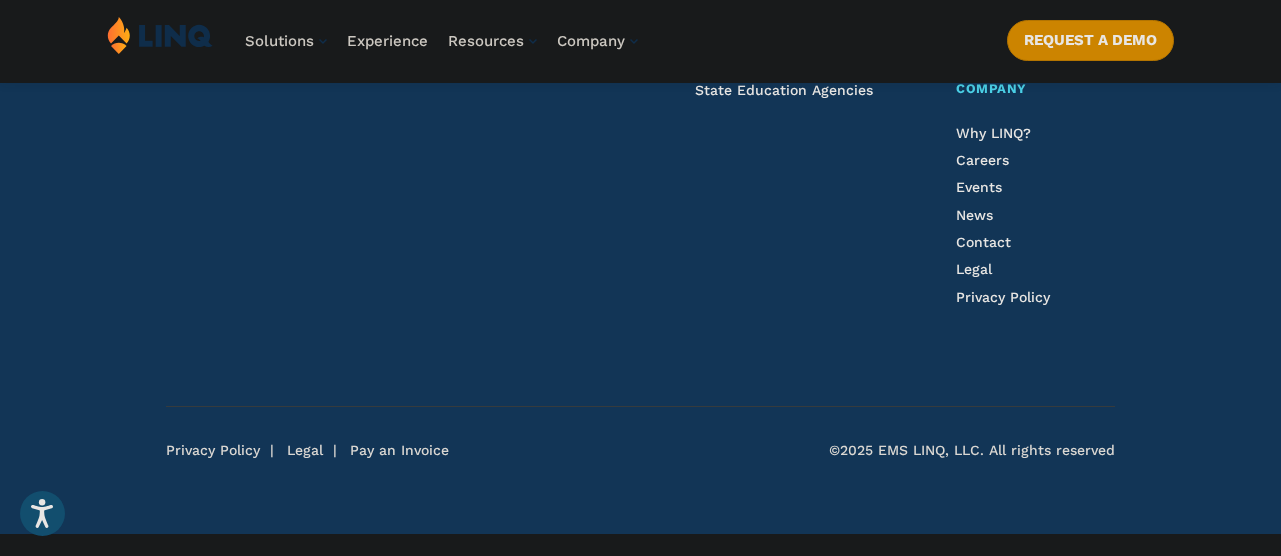 click on "2801 Via Fortuna
Suite 400
Austin, TX 78746
737.PIC.LINQ
Facebook
X
Instagram
LinkedIn
Email
LINQ Nutrition NEW  School Nutrition Suite
School Nutrition
State Nutrition
State S-EBT Programs
LINQ Forms & Workflows Overview
LINQ Payments Overview
LINQ ERP Finance & Accounting
HR & Payroll
Purchasing
Warehouse Management (WHS)
Reporting & Compliance
Solutions For... Superintendents
Technology Directors
Finance & Business Operations Leaders
Human Resources Leaders
Nutrition Leaders
State Education Agencies
Experience Overview
Resources Blog
Case Study
Guide
Infographic
Report
Toolkit
Video
Worksheet
Webinar
Company Why LINQ?
Careers
Events
News
Contact
Legal
Privacy Policy
Privacy Policy
Legal
Pay an Invoice" at bounding box center [640, 18] 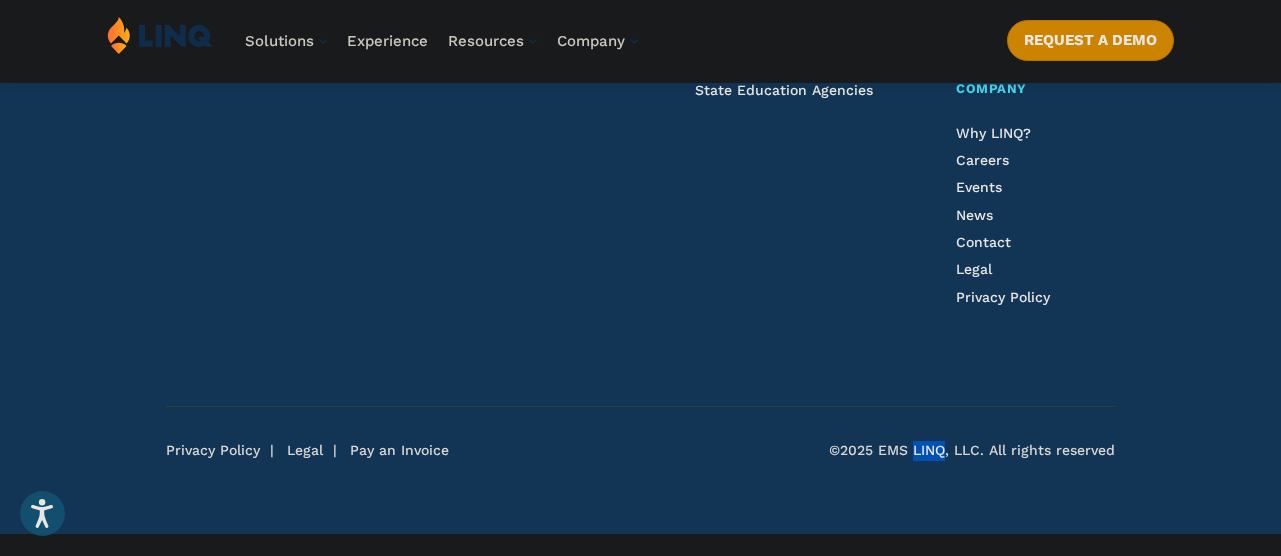 click on "2801 Via Fortuna
Suite 400
Austin, TX 78746
737.PIC.LINQ
Facebook
X
Instagram
LinkedIn
Email
LINQ Nutrition NEW  School Nutrition Suite
School Nutrition
State Nutrition
State S-EBT Programs
LINQ Forms & Workflows Overview
LINQ Payments Overview
LINQ ERP Finance & Accounting
HR & Payroll
Purchasing
Warehouse Management (WHS)
Reporting & Compliance
Solutions For... Superintendents
Technology Directors
Finance & Business Operations Leaders
Human Resources Leaders
Nutrition Leaders
State Education Agencies
Experience Overview
Resources Blog
Case Study
Guide
Infographic
Report
Toolkit
Video
Worksheet
Webinar
Company Why LINQ?
Careers
Events
News
Contact
Legal
Privacy Policy
Privacy Policy
Legal
Pay an Invoice" at bounding box center (640, 18) 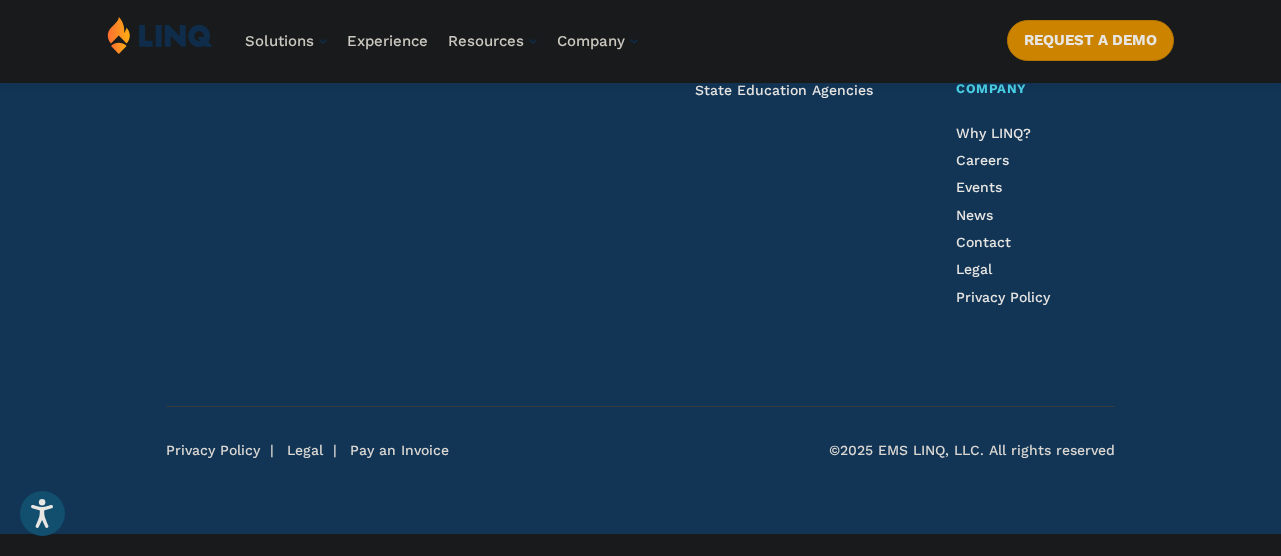 drag, startPoint x: 930, startPoint y: 501, endPoint x: 907, endPoint y: 484, distance: 28.600698 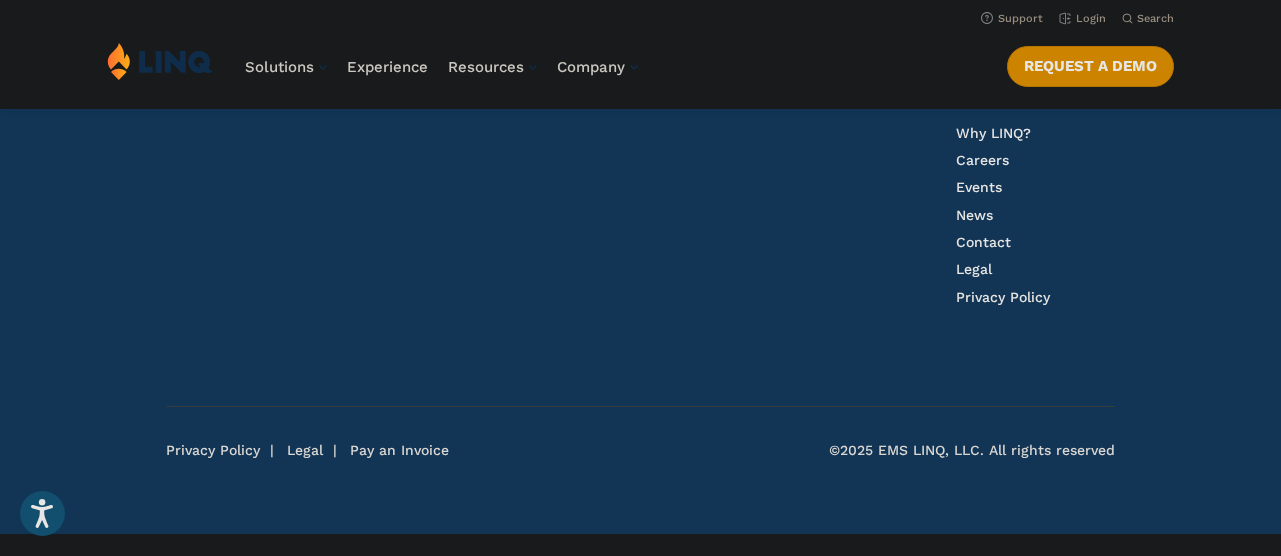 scroll, scrollTop: 2295, scrollLeft: 0, axis: vertical 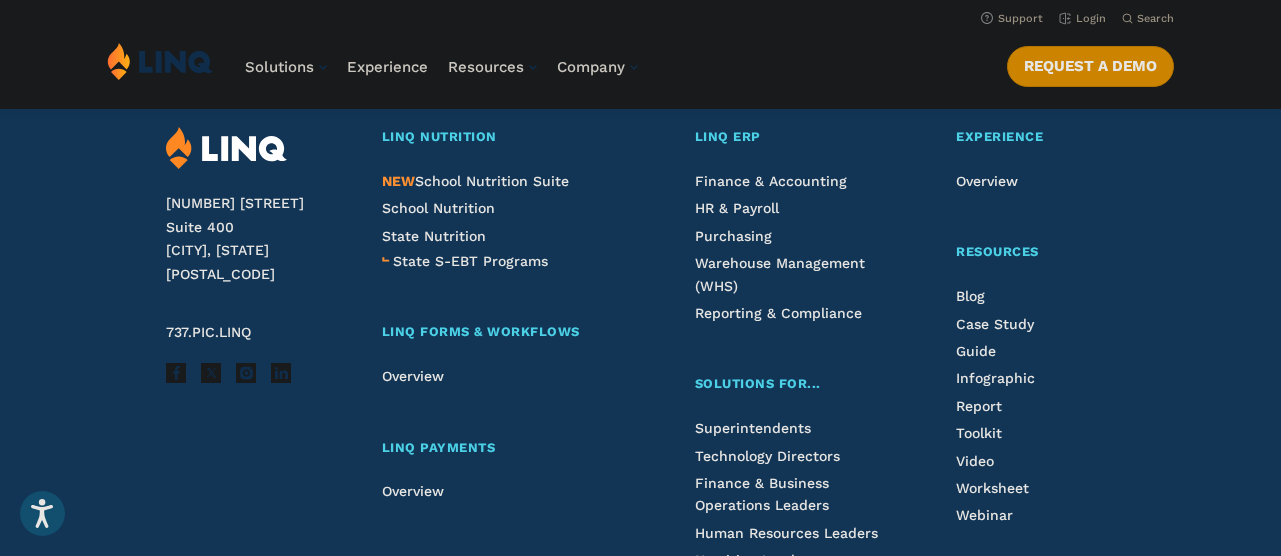 click on "2801 Via Fortuna
Suite 400
Austin, TX 78746
737.PIC.LINQ
Facebook
X
Instagram
LinkedIn
Email
LINQ Nutrition NEW  School Nutrition Suite
School Nutrition
State Nutrition
State S-EBT Programs
LINQ Forms & Workflows Overview
LINQ Payments Overview
LINQ ERP Finance & Accounting
HR & Payroll
Purchasing
Warehouse Management (WHS)
Reporting & Compliance
Solutions For... Superintendents
Technology Directors
Finance & Business Operations Leaders
Human Resources Leaders
Nutrition Leaders
State Education Agencies
Experience Overview
Resources Blog
Case Study
Guide
Infographic
Report
Toolkit
Video
Worksheet
Webinar
Company Why LINQ?
Careers
Events
News
Contact
Legal
Privacy Policy
Privacy Policy
Legal
Pay an Invoice" at bounding box center [640, 516] 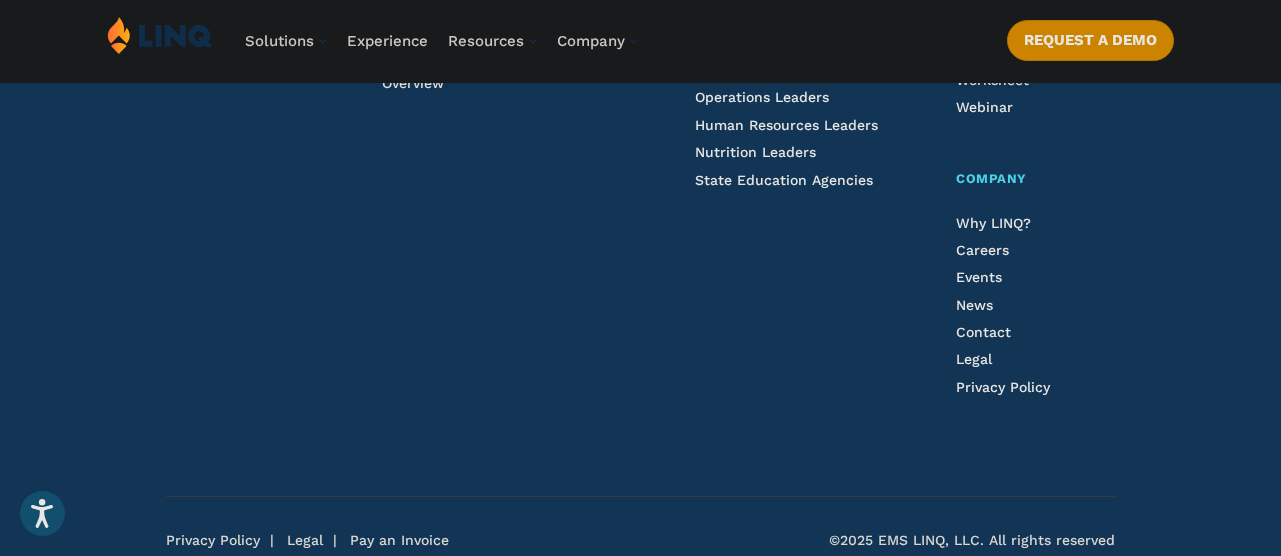 scroll, scrollTop: 2795, scrollLeft: 0, axis: vertical 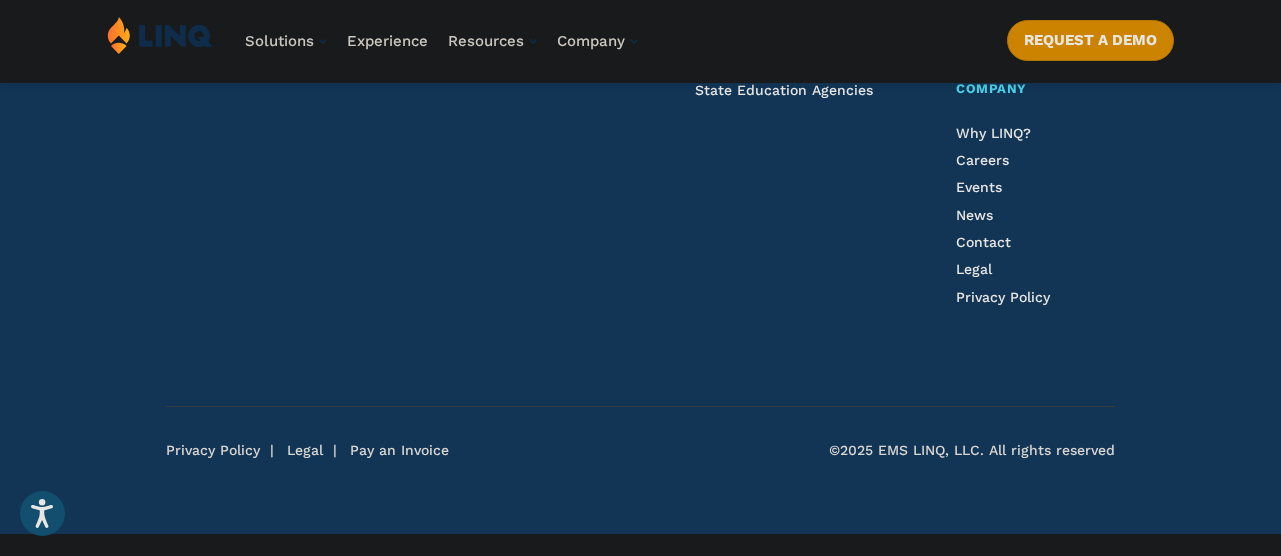 click on "2801 Via Fortuna
Suite 400
Austin, TX 78746
737.PIC.LINQ
Facebook
X
Instagram
LinkedIn
Email
LINQ Nutrition NEW  School Nutrition Suite
School Nutrition
State Nutrition
State S-EBT Programs
LINQ Forms & Workflows Overview
LINQ Payments Overview
LINQ ERP Finance & Accounting
HR & Payroll
Purchasing
Warehouse Management (WHS)
Reporting & Compliance
Solutions For... Superintendents
Technology Directors
Finance & Business Operations Leaders
Human Resources Leaders
Nutrition Leaders
State Education Agencies
Experience Overview
Resources Blog
Case Study
Guide
Infographic
Report
Toolkit
Video
Worksheet
Webinar
Company Why LINQ?
Careers
Events
News
Contact
Legal
Privacy Policy
Privacy Policy
Legal
Pay an Invoice" at bounding box center (640, 18) 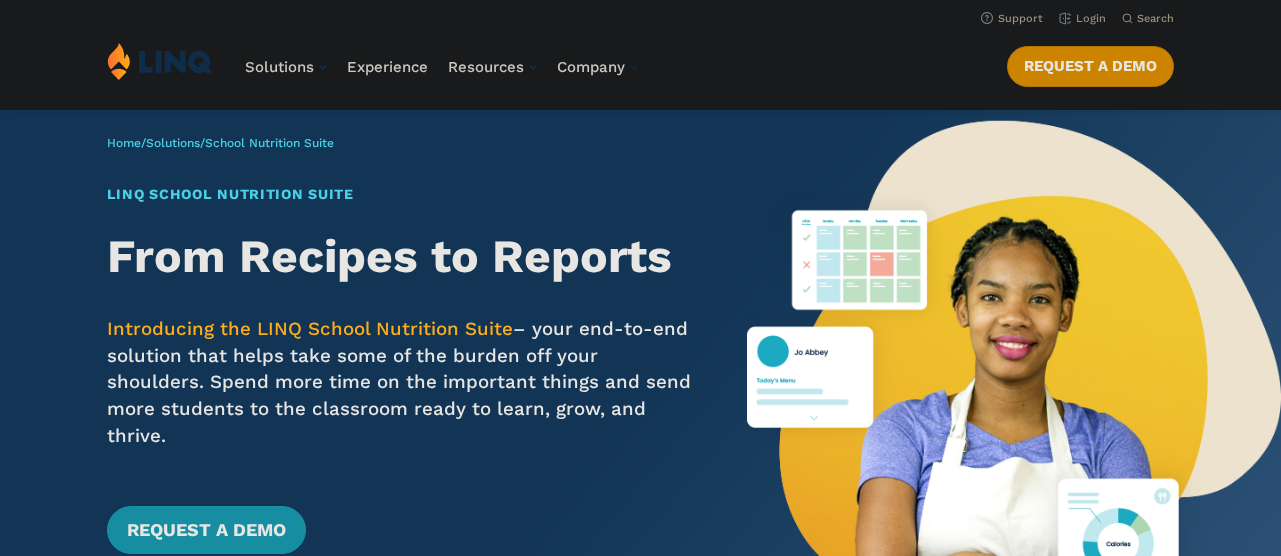 scroll, scrollTop: 0, scrollLeft: 0, axis: both 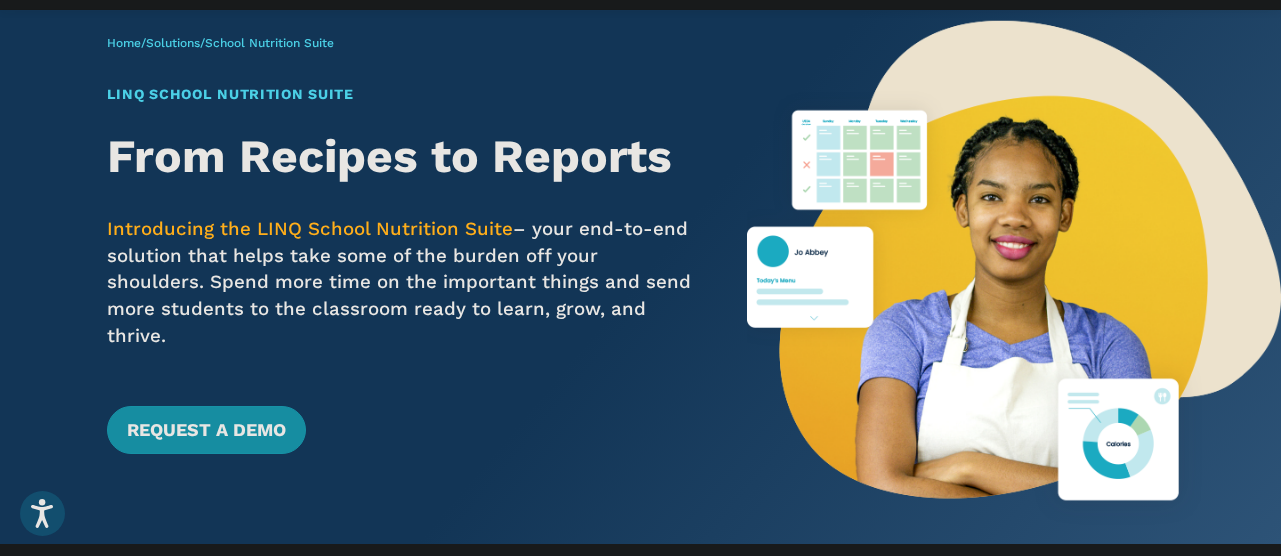click on "LINQ School Nutrition Suite
From Recipes to Reports
Introducing the LINQ School Nutrition Suite  – your end-to-end solution that helps take some of the burden off your shoulders. Spend more time on the important things and send more students to the classroom ready to learn, grow, and thrive.
Request a Demo" at bounding box center (401, 268) 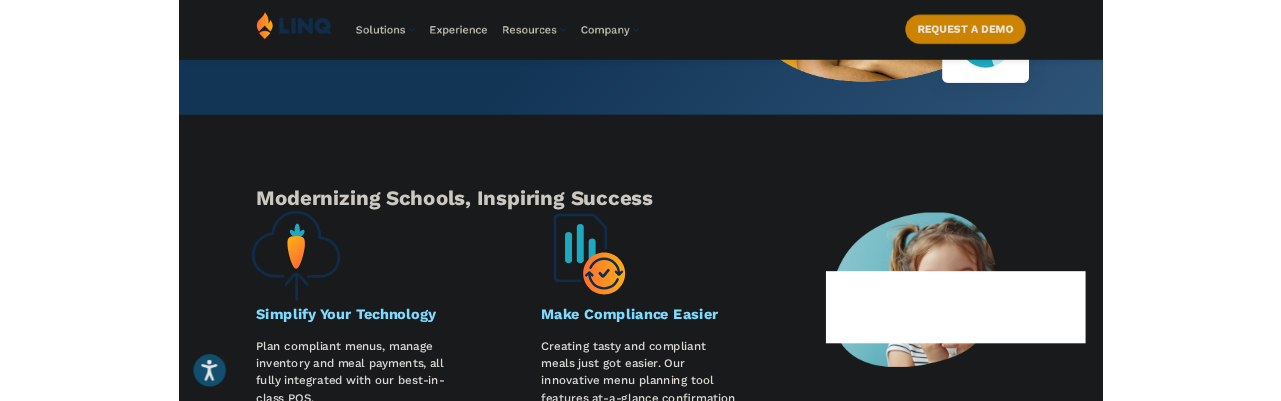 scroll, scrollTop: 600, scrollLeft: 0, axis: vertical 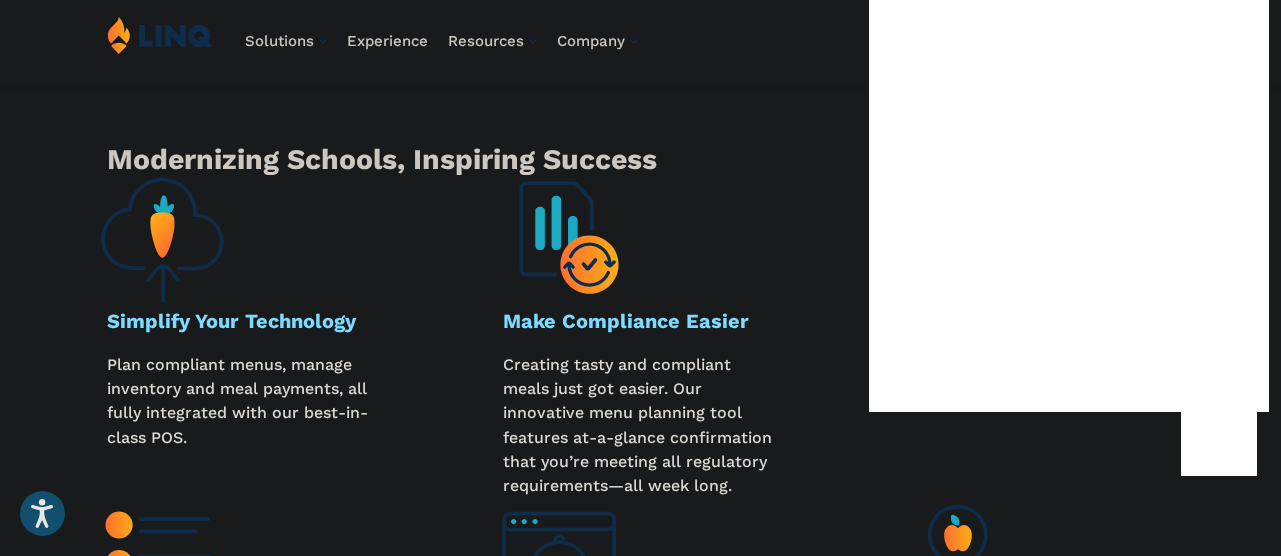 click on "Give Your Staff Tools They Need and Want
Easy-to-use systems that don’t get in the way of daily tasks means teams can click through processes fast and automate time-consuming tasks." at bounding box center [274, 683] 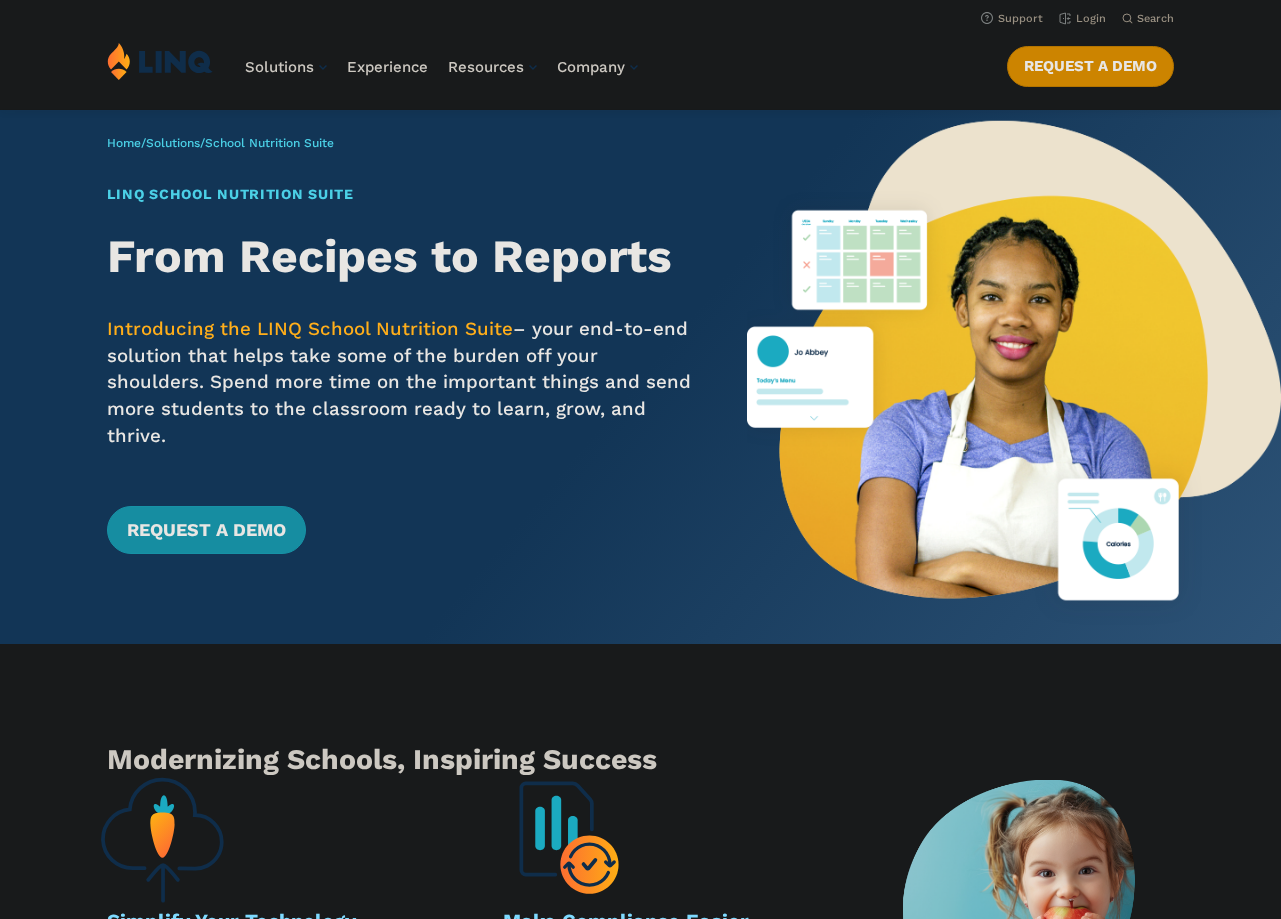 scroll, scrollTop: 0, scrollLeft: 0, axis: both 